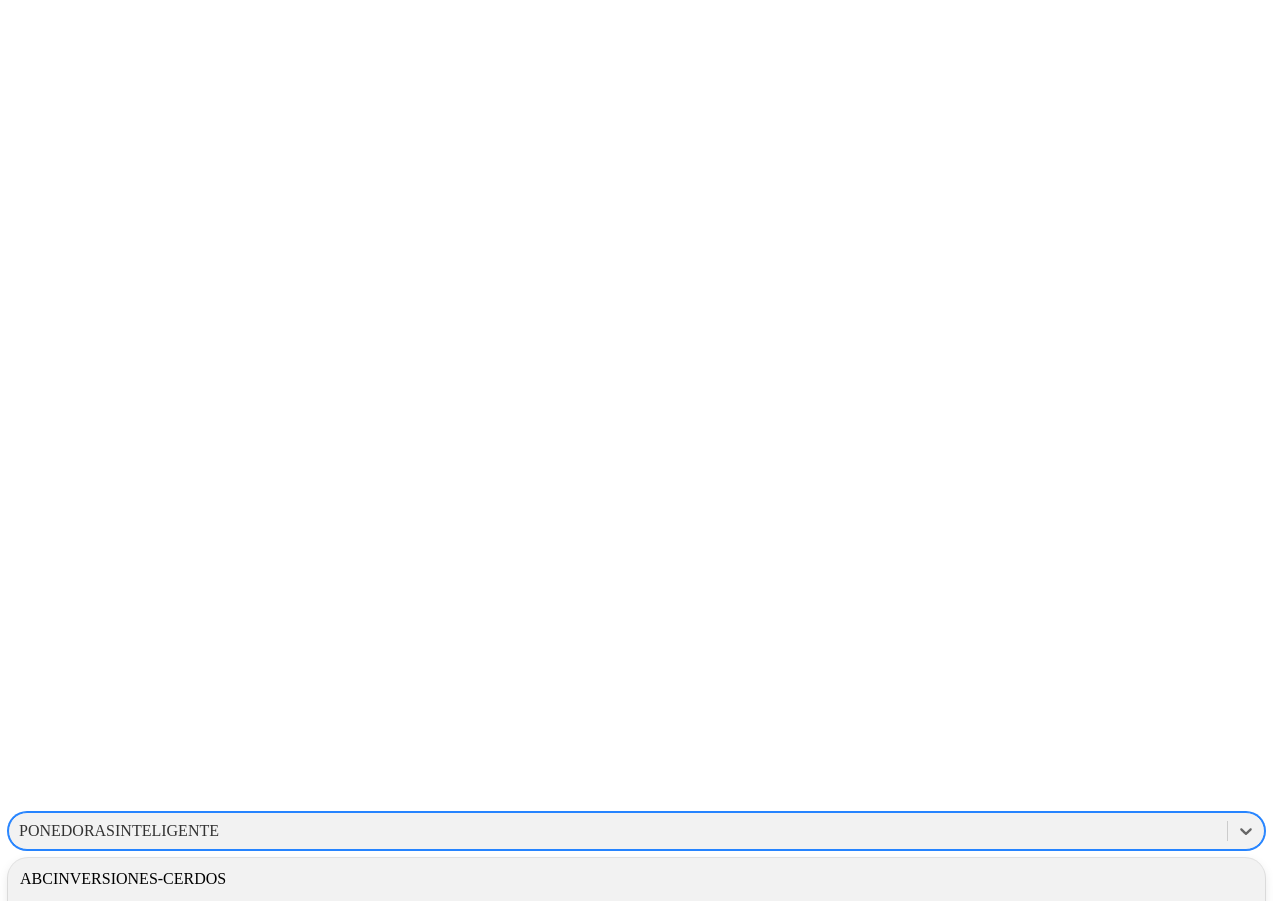 scroll, scrollTop: 0, scrollLeft: 0, axis: both 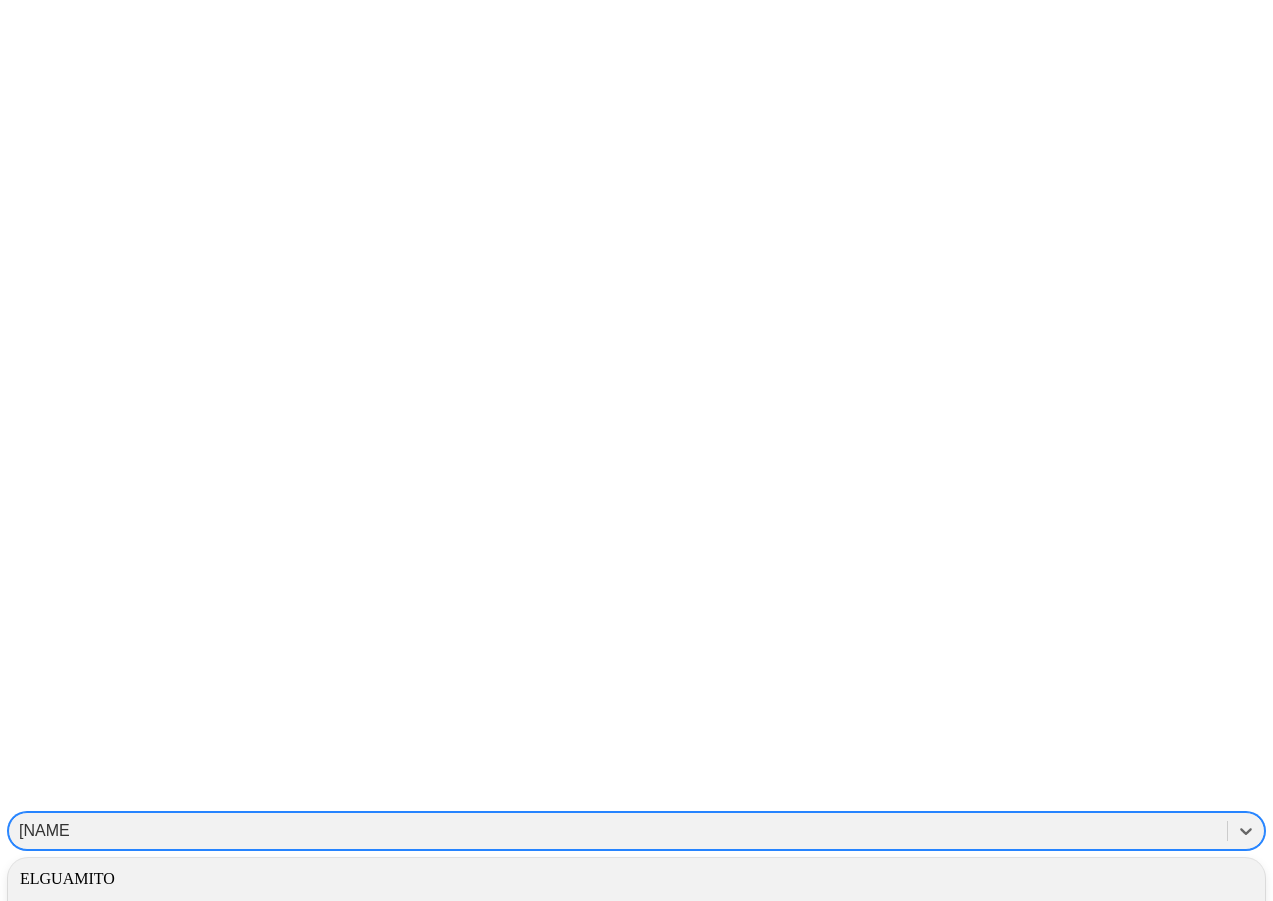 type on "[NAME]" 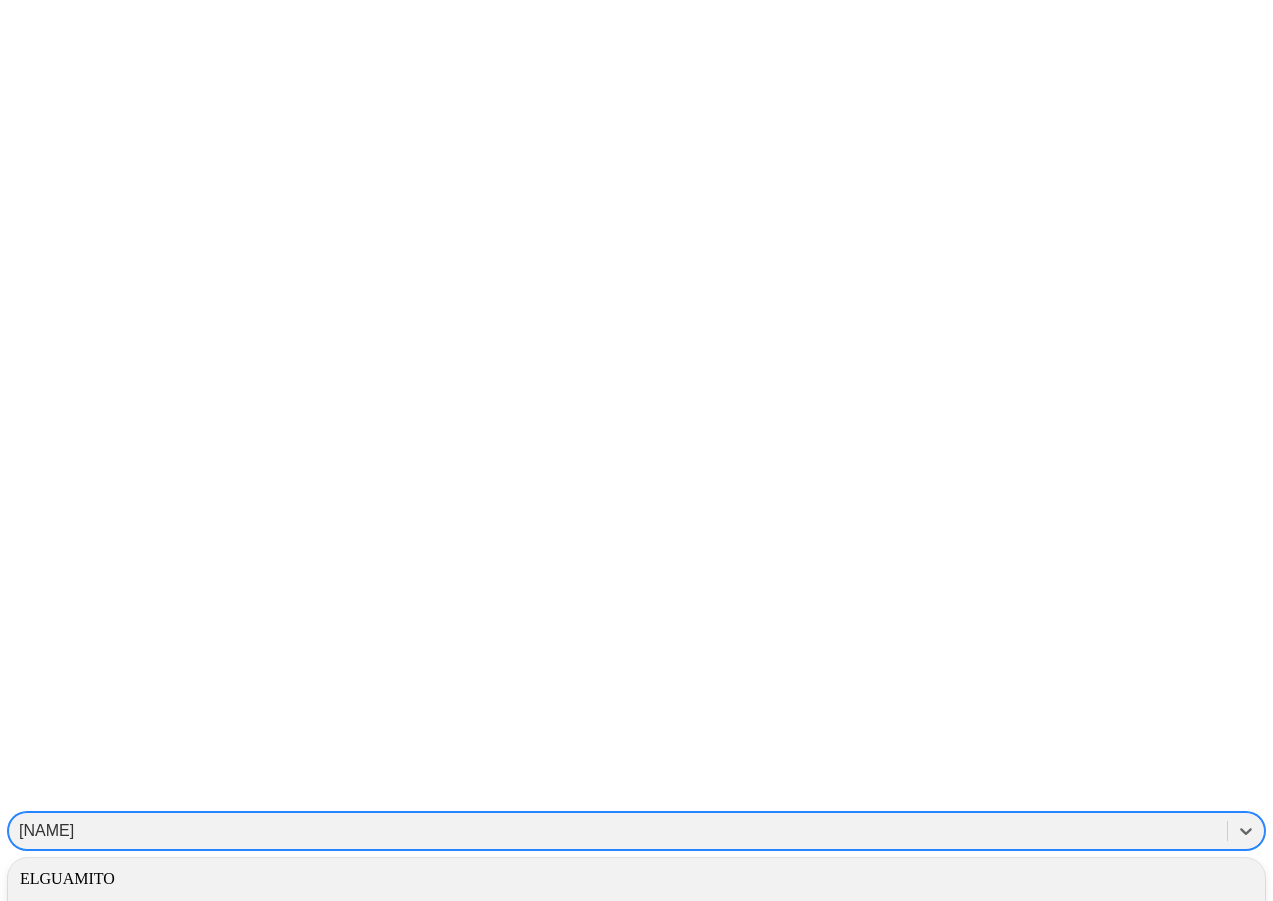 click on "ELGUAMITO" at bounding box center [636, 879] 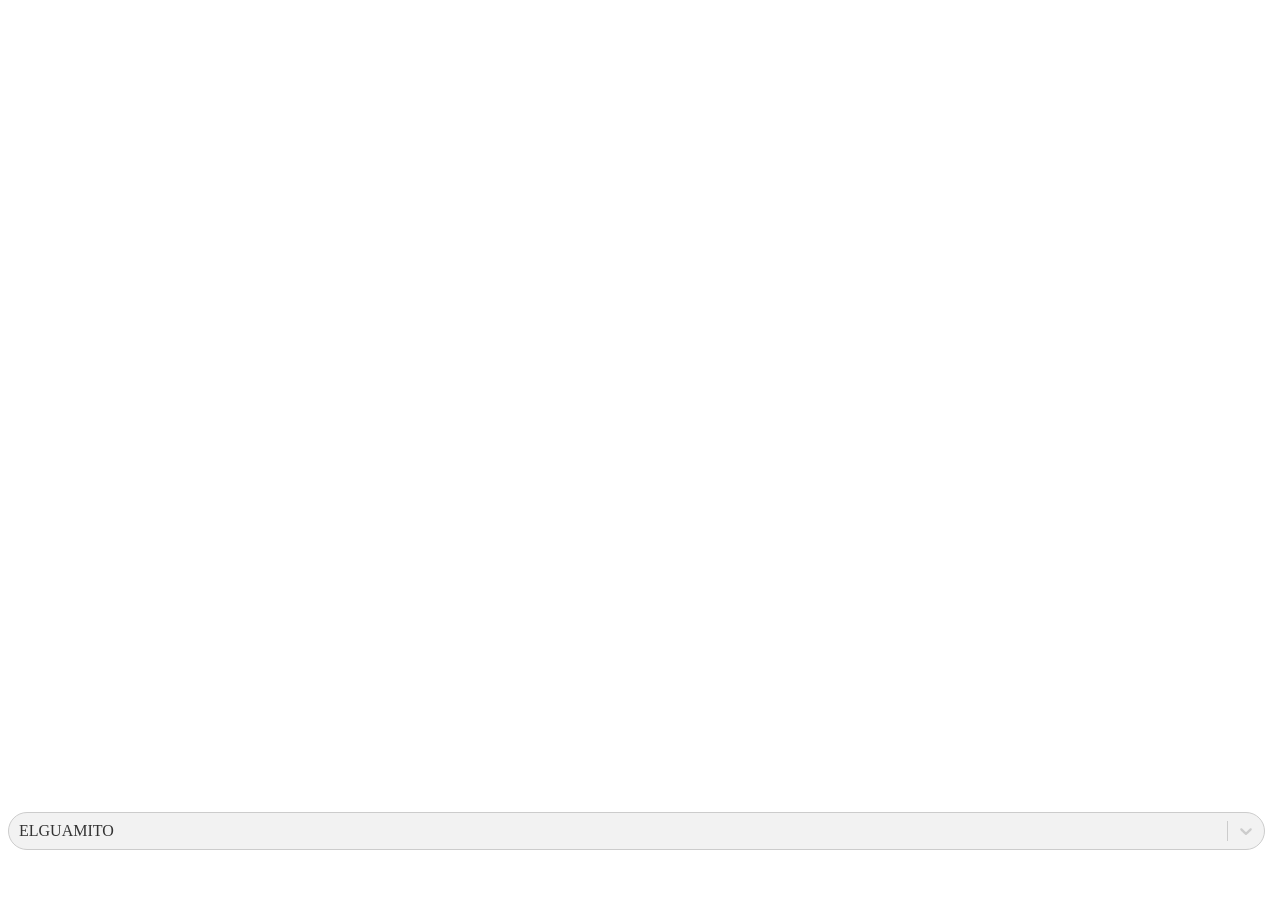click on "Configurador Alertas
Guías Personalizadas
Dashboard
Dashboard Granja
Descargar Datos
Econometrix Ponedoras
File Manager
INSYLO
.f833c649-ebfd-4bf3-83aa-e64b698d0dc5 {
fill: none;
stroke-linecap: round;
stroke-linejoin: round;
stroke-width: 3 !important;
}
Know
Okuo analytics Configurador Reportes" at bounding box center [636, 2559] 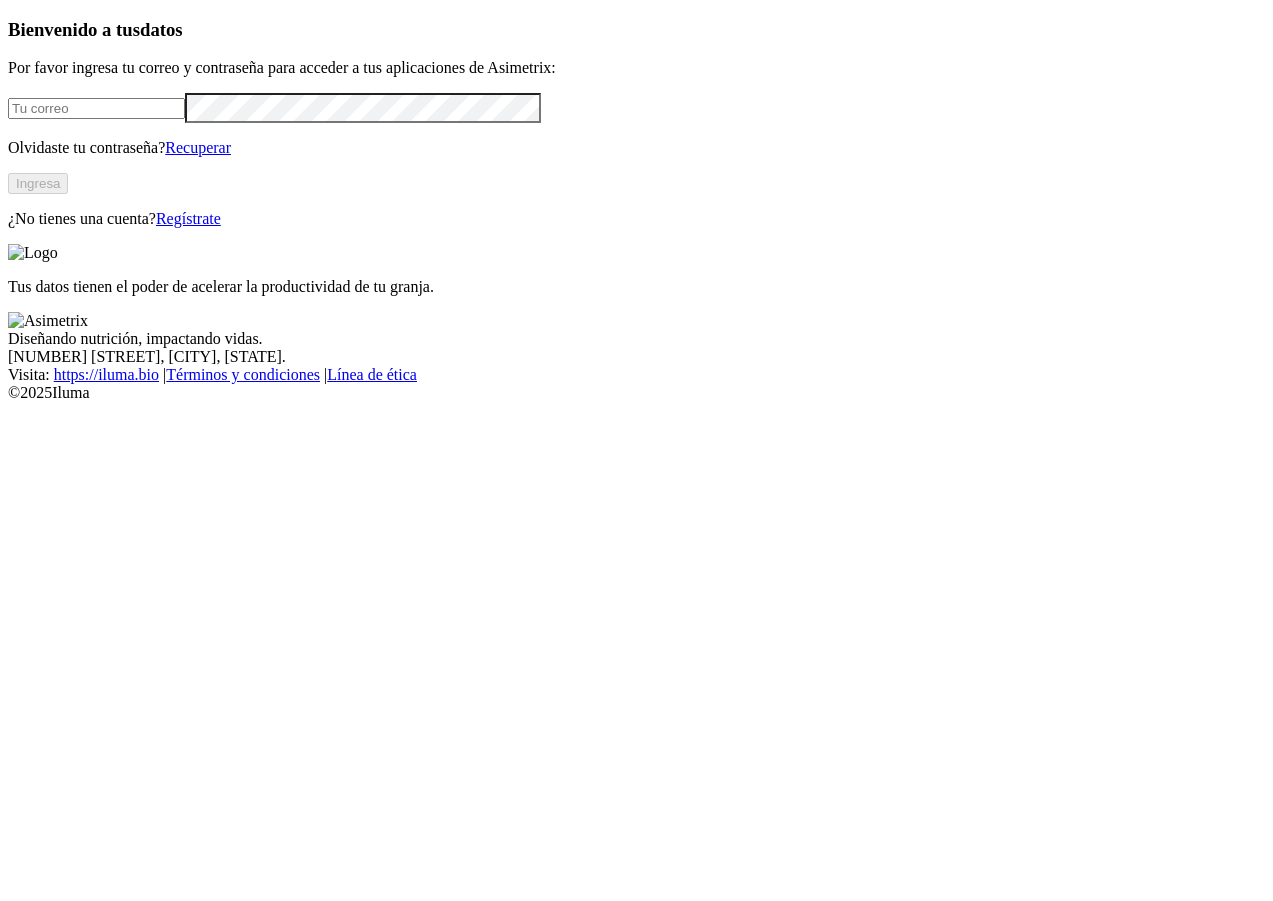 scroll, scrollTop: 0, scrollLeft: 0, axis: both 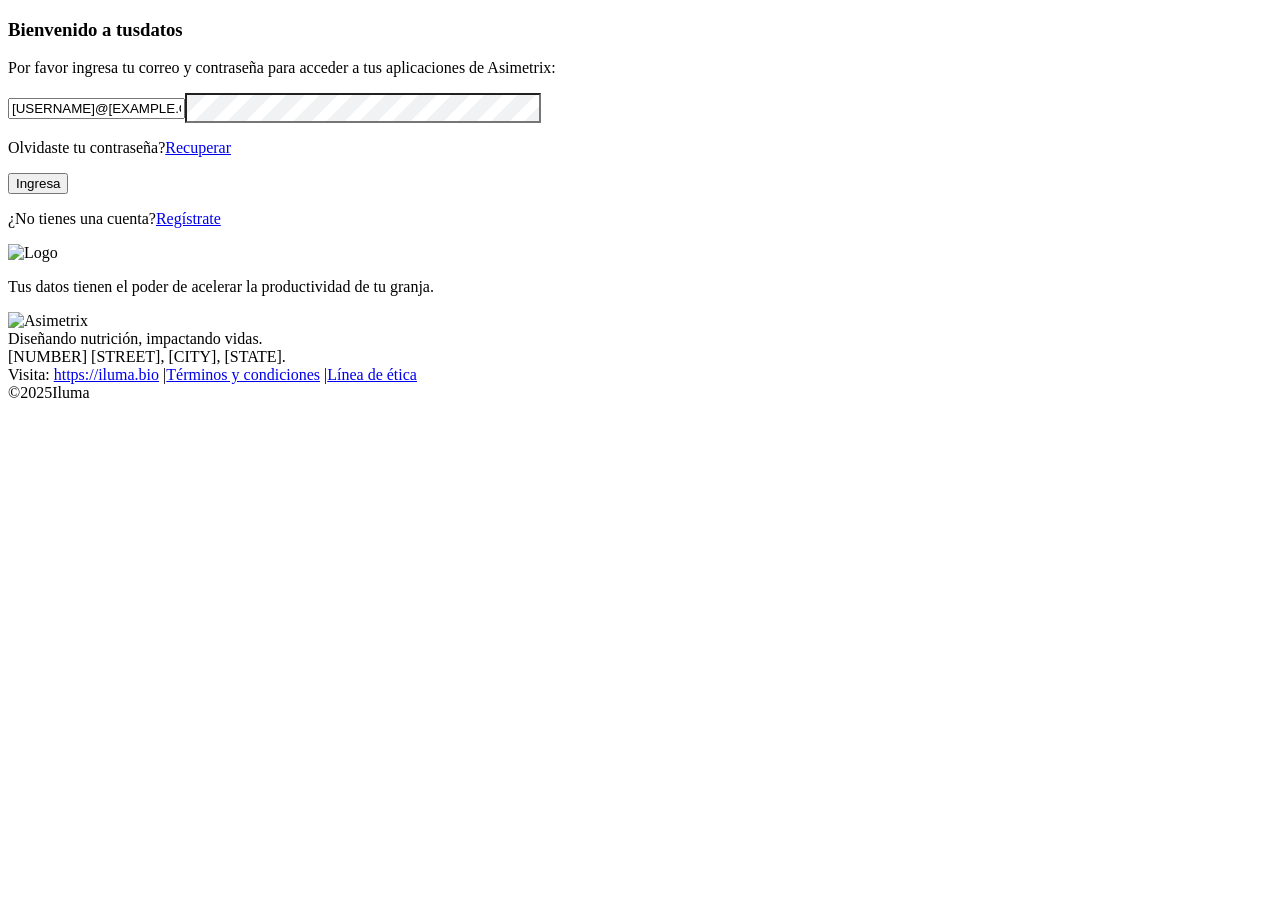 click on "Ingresa" at bounding box center (38, 183) 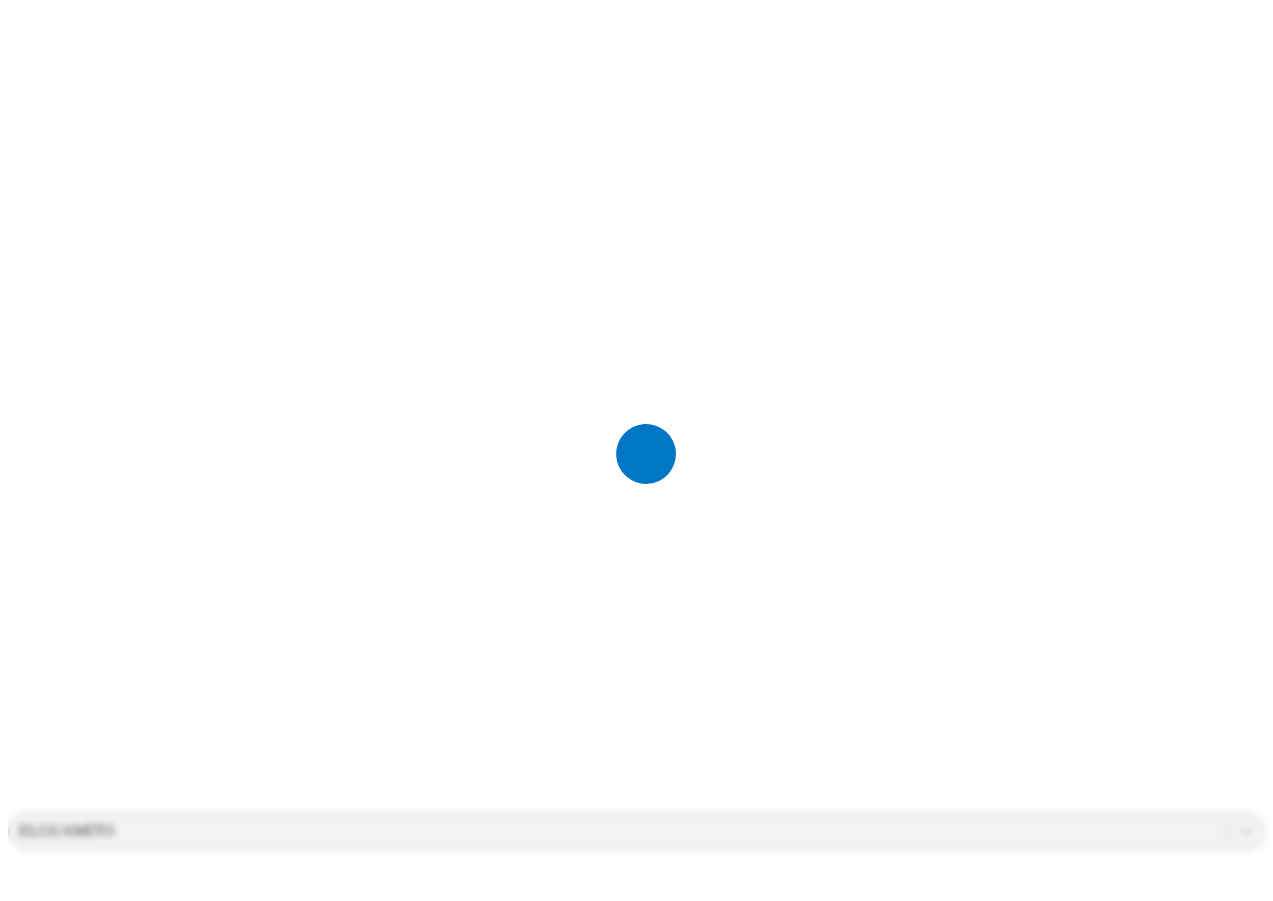 scroll, scrollTop: 0, scrollLeft: 0, axis: both 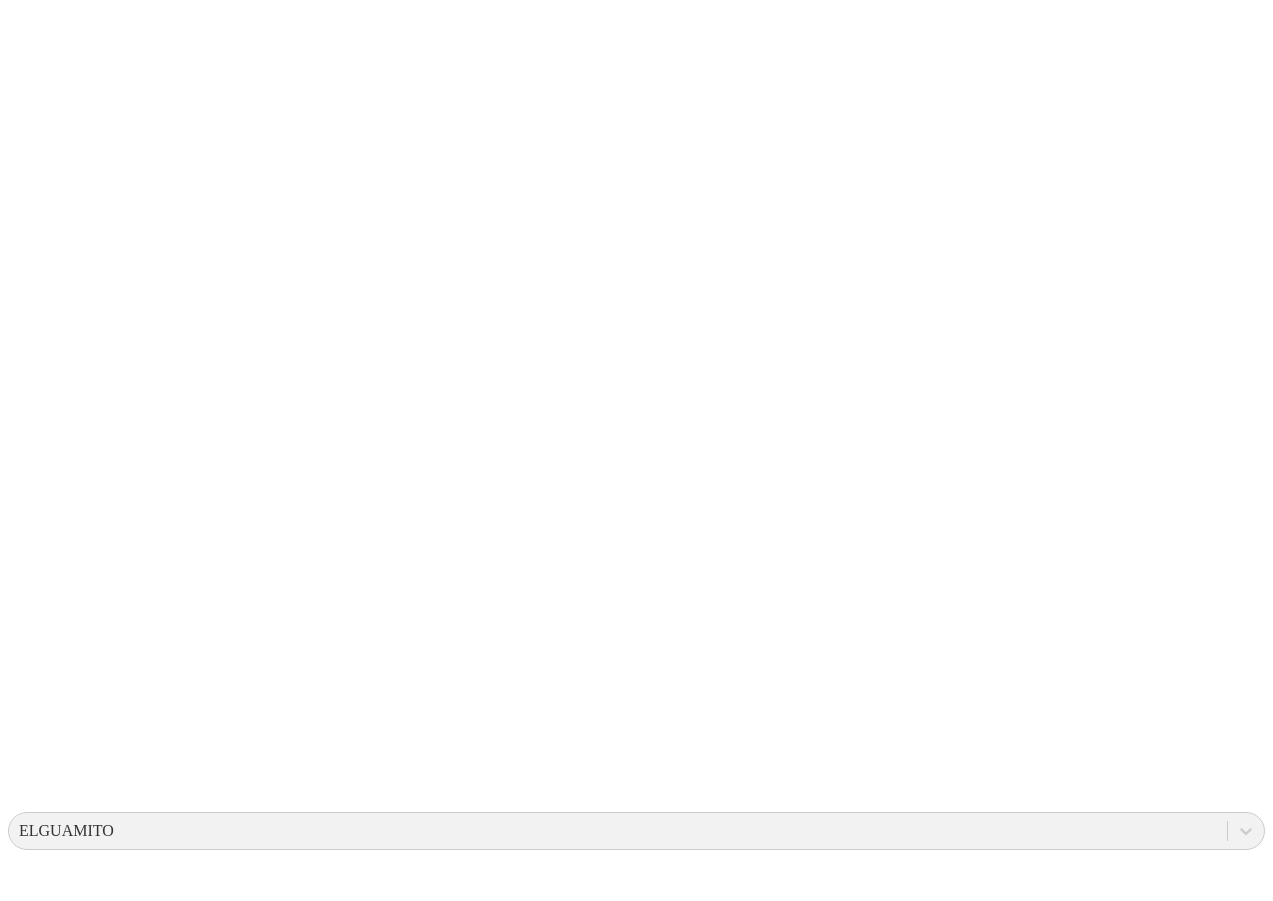 click 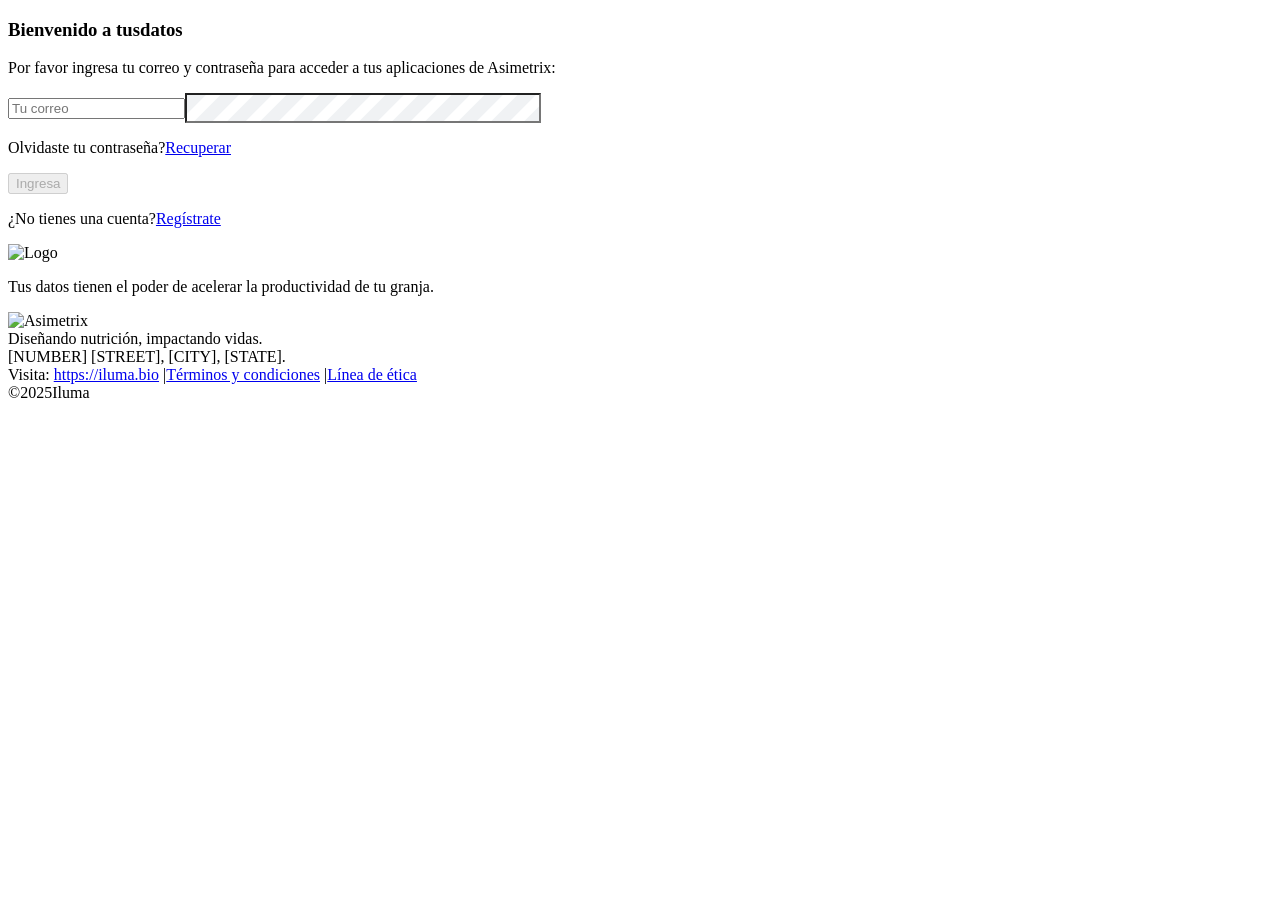 scroll, scrollTop: 0, scrollLeft: 0, axis: both 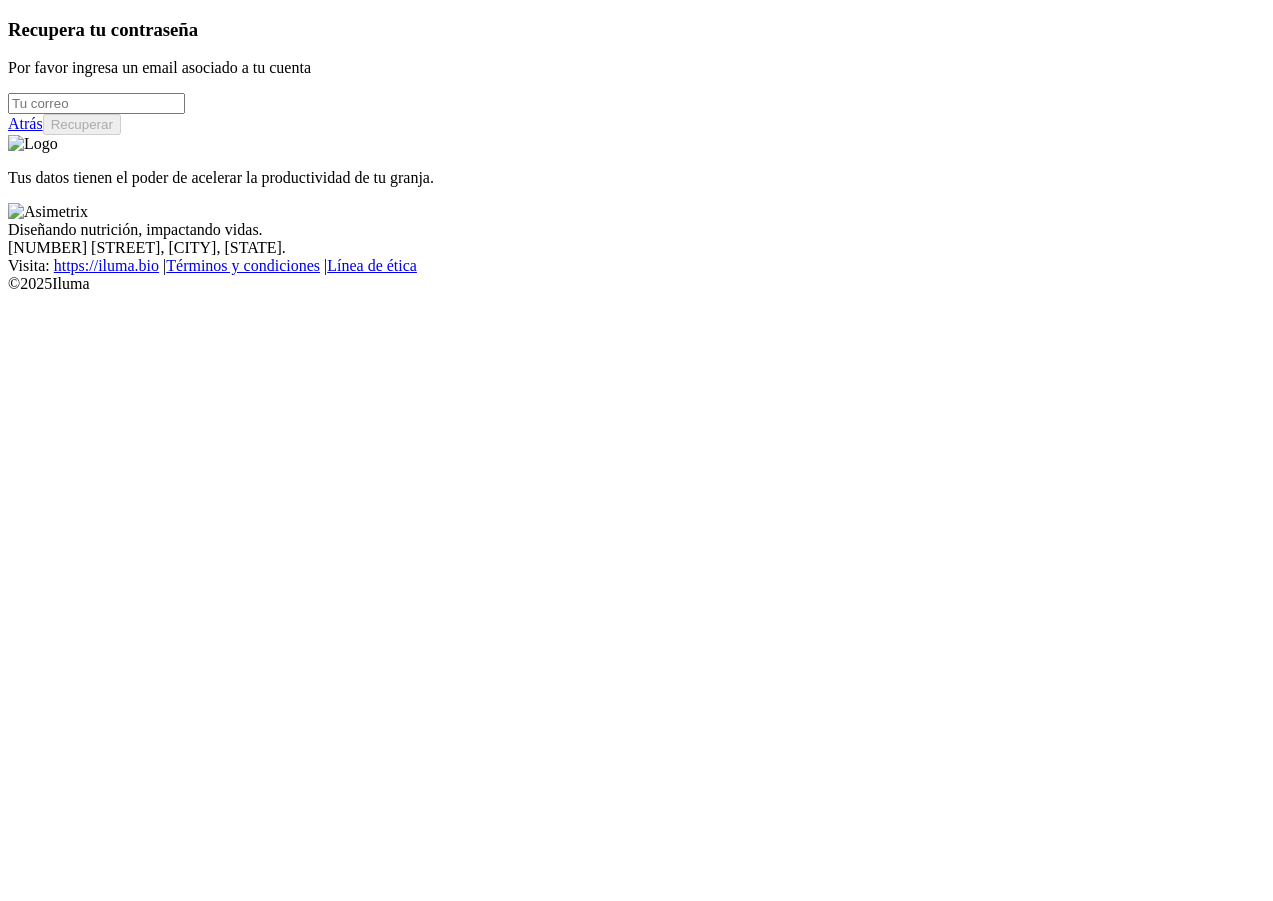 click at bounding box center (96, 103) 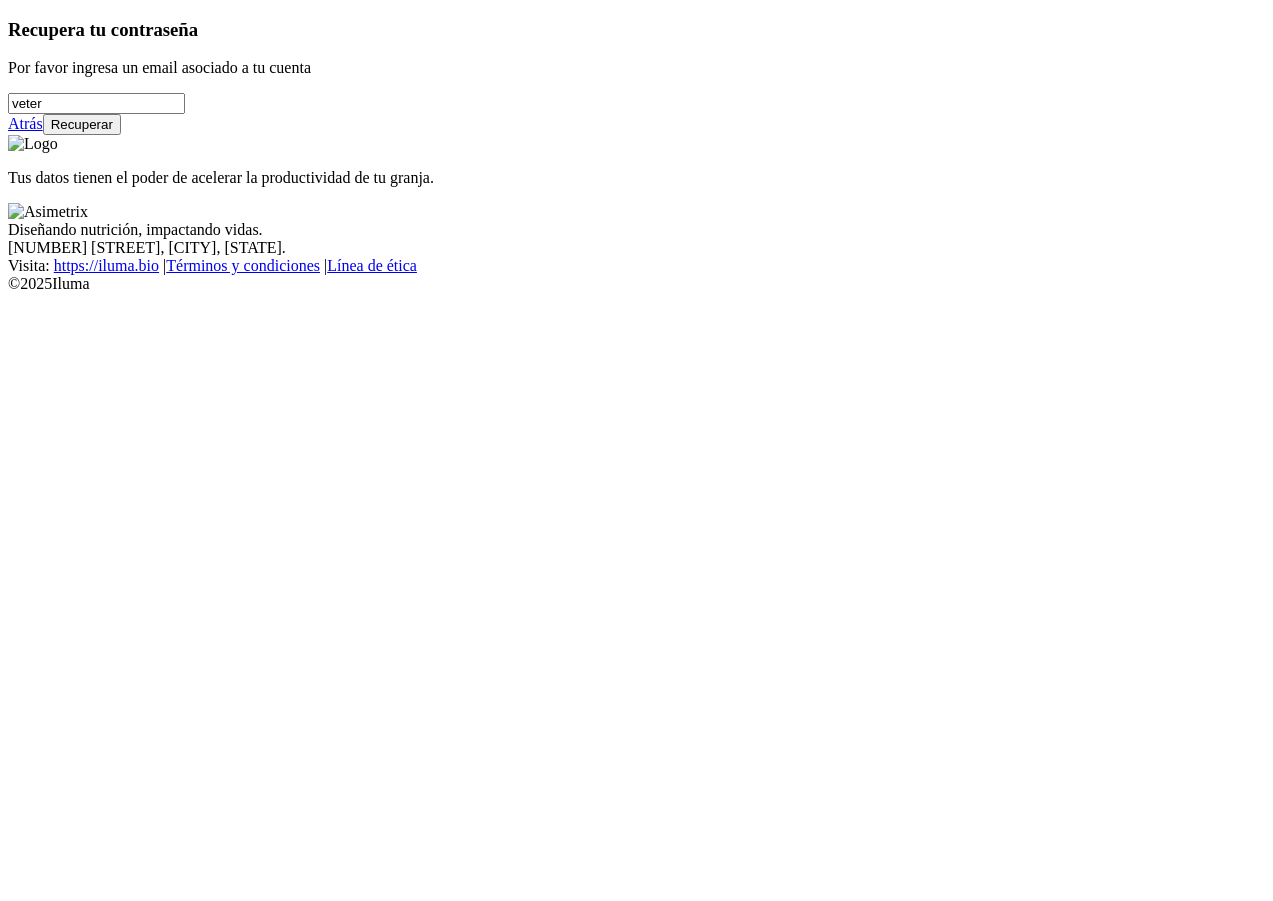 click on "veter" at bounding box center (96, 103) 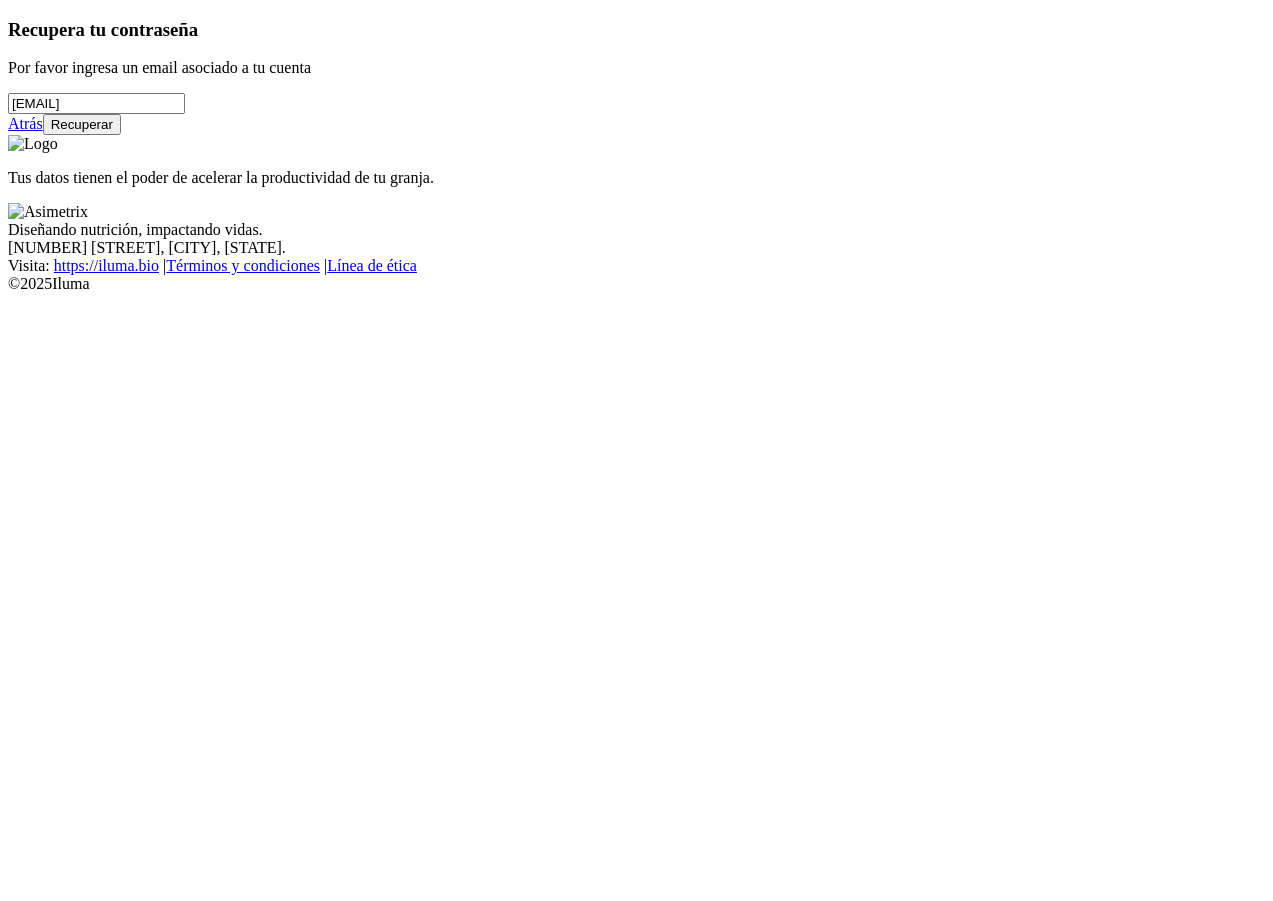 click on "Recuperar" at bounding box center (82, 124) 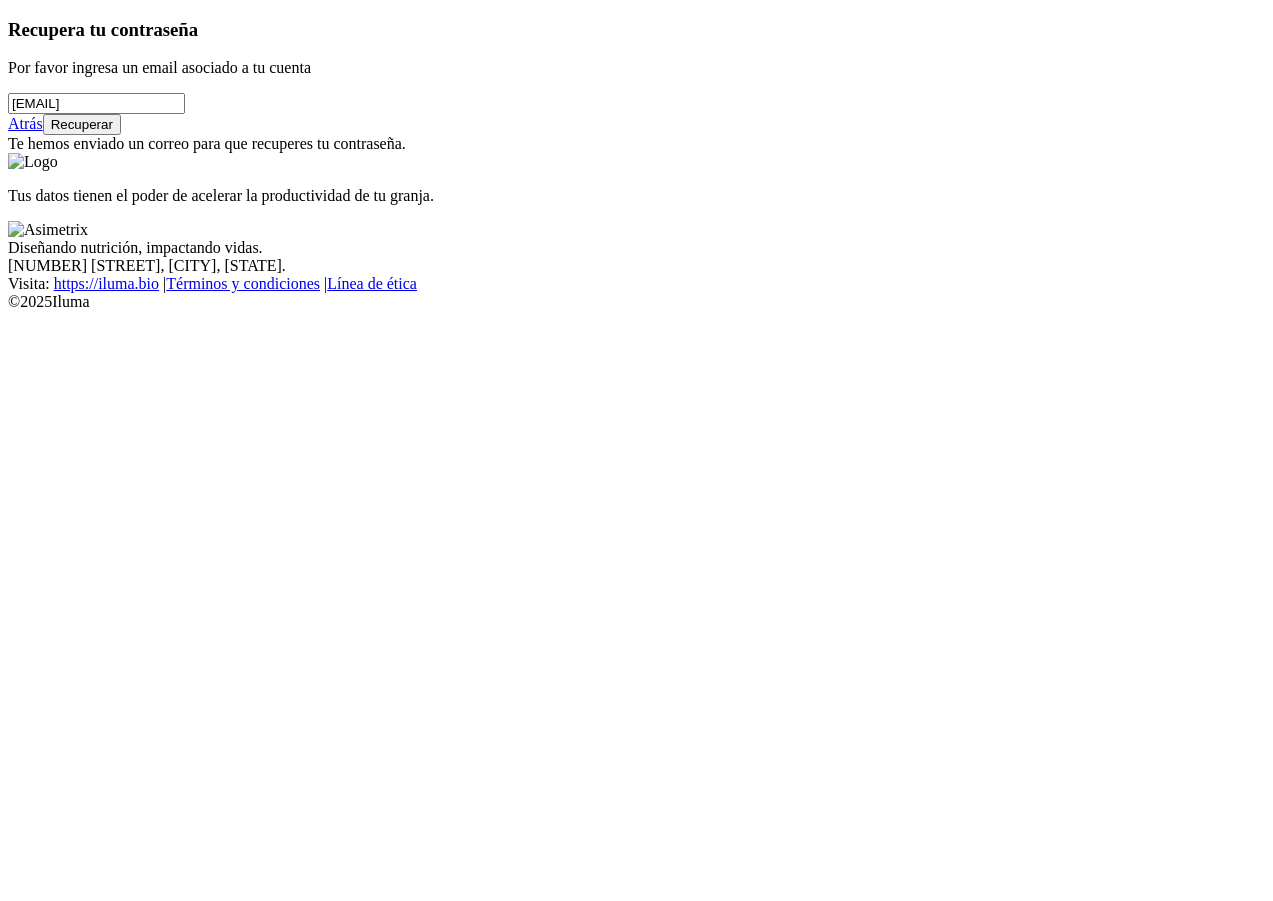 click on "veterinariobrujal@avicolaelguamito.com" at bounding box center [96, 103] 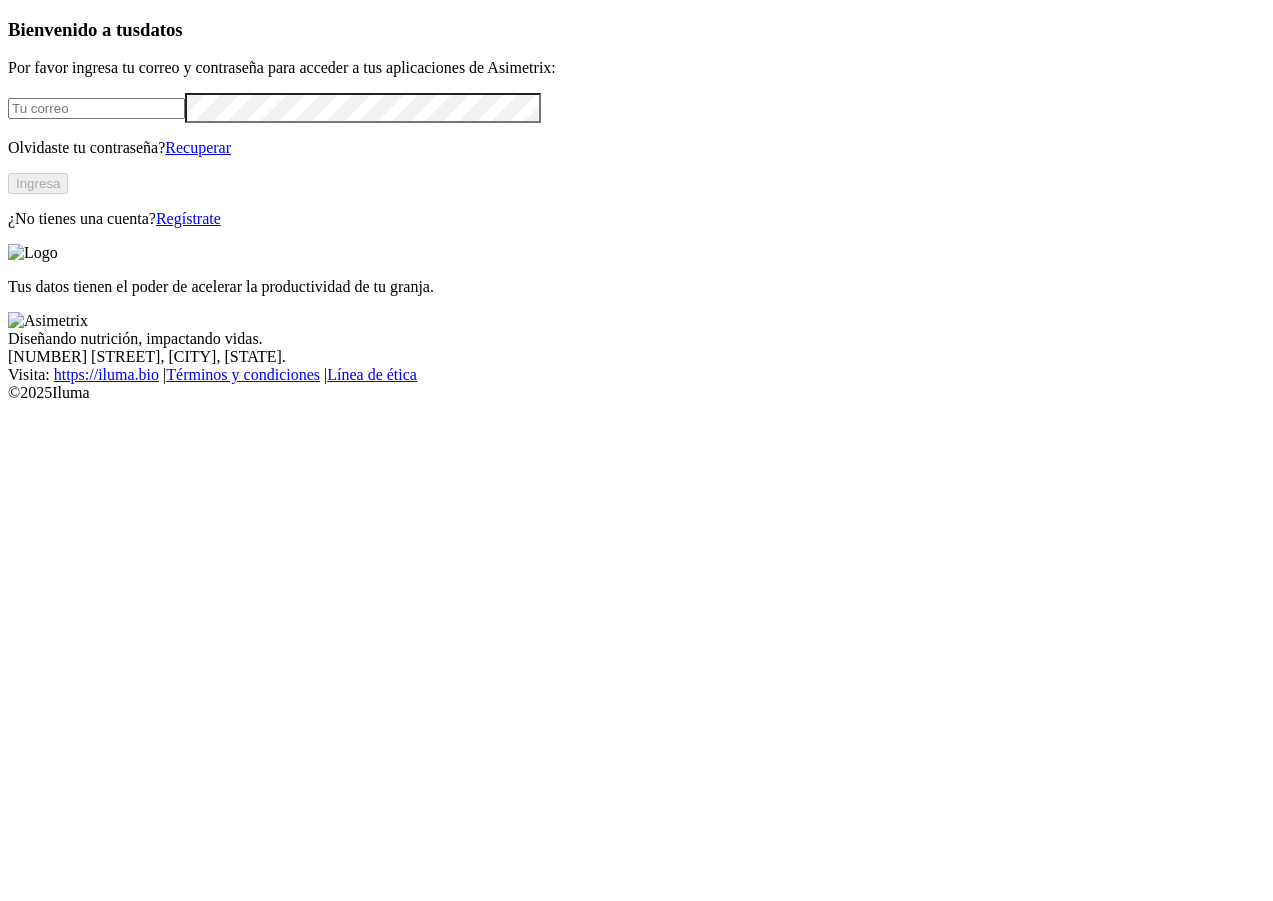 click at bounding box center [96, 108] 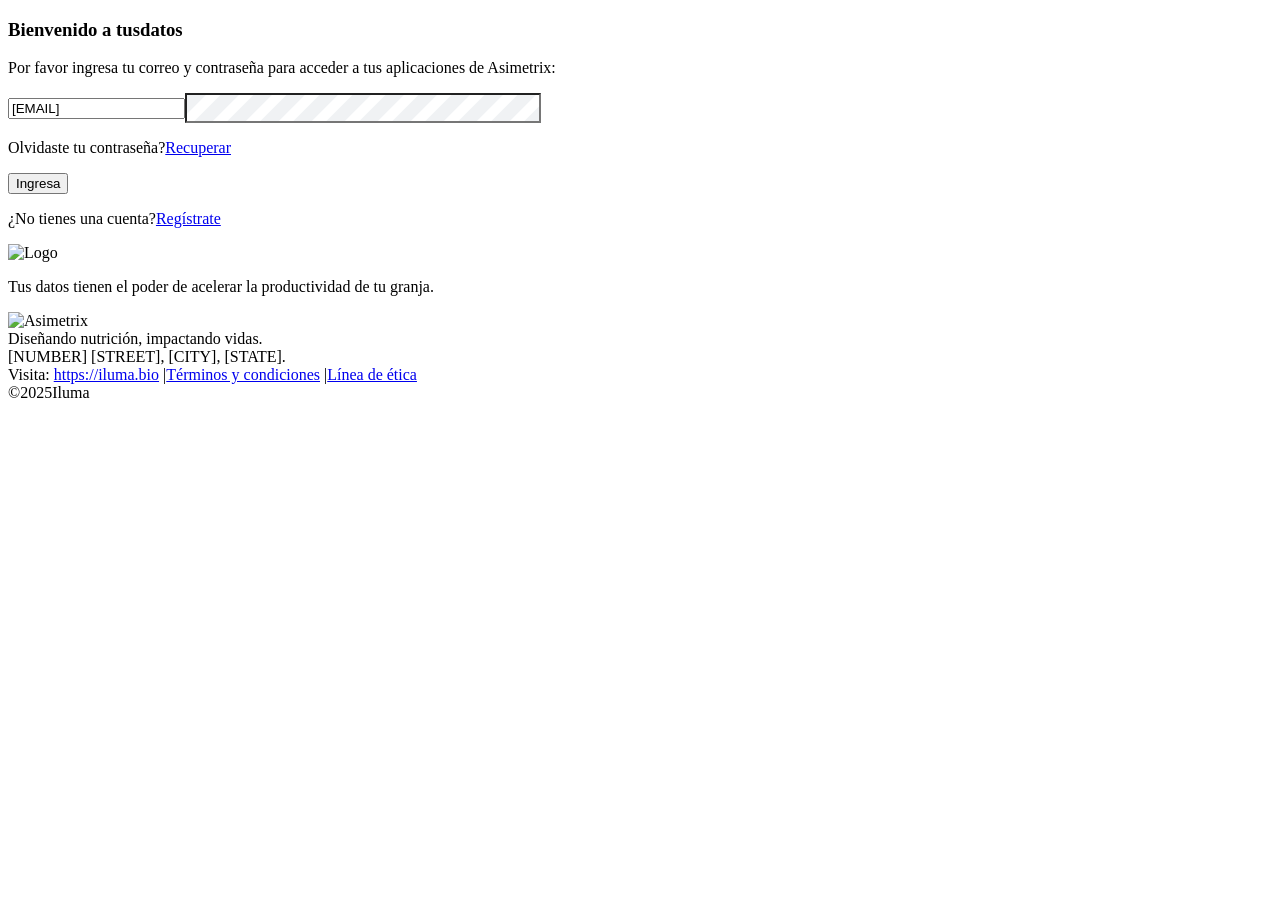 click on "Ingresa" at bounding box center (38, 183) 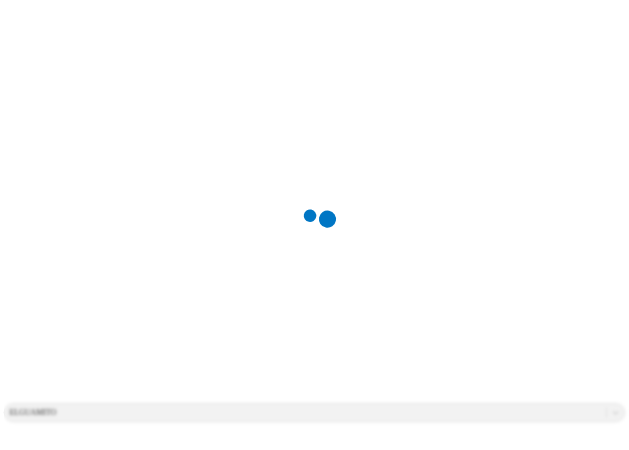 scroll, scrollTop: 0, scrollLeft: 0, axis: both 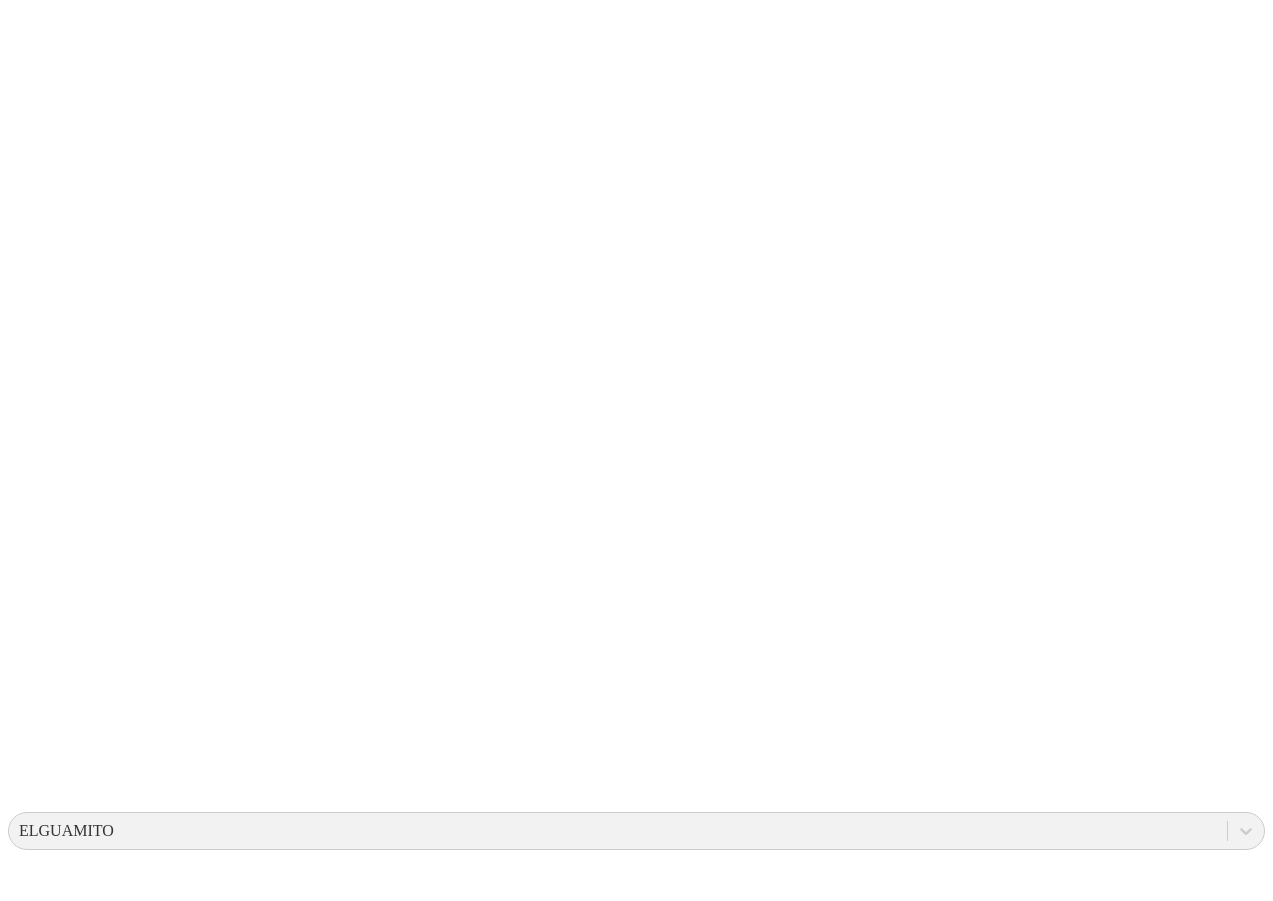 click 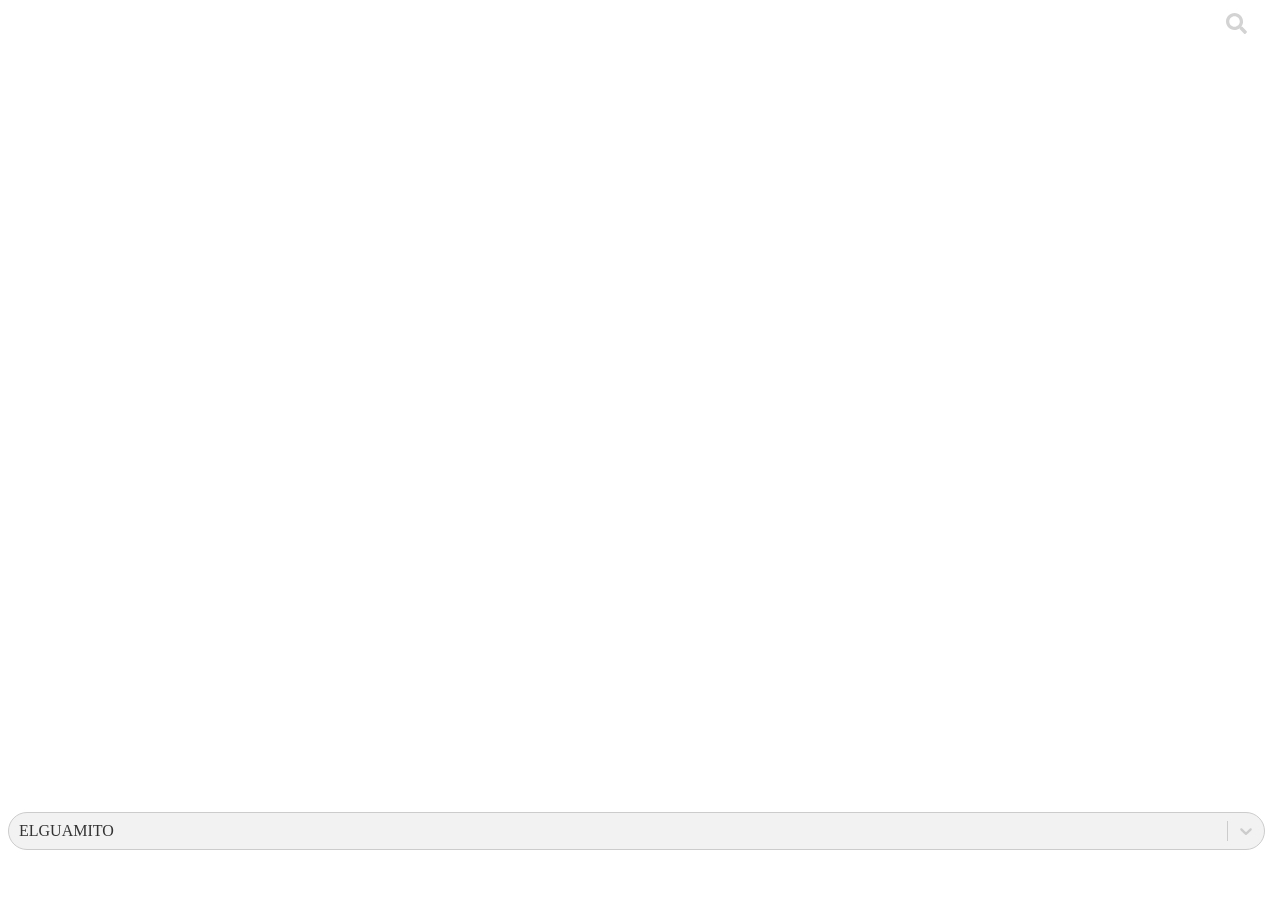 click on ".cls-1 {
fill: #d6d6d6;
}
ETL" at bounding box center (636, 2862) 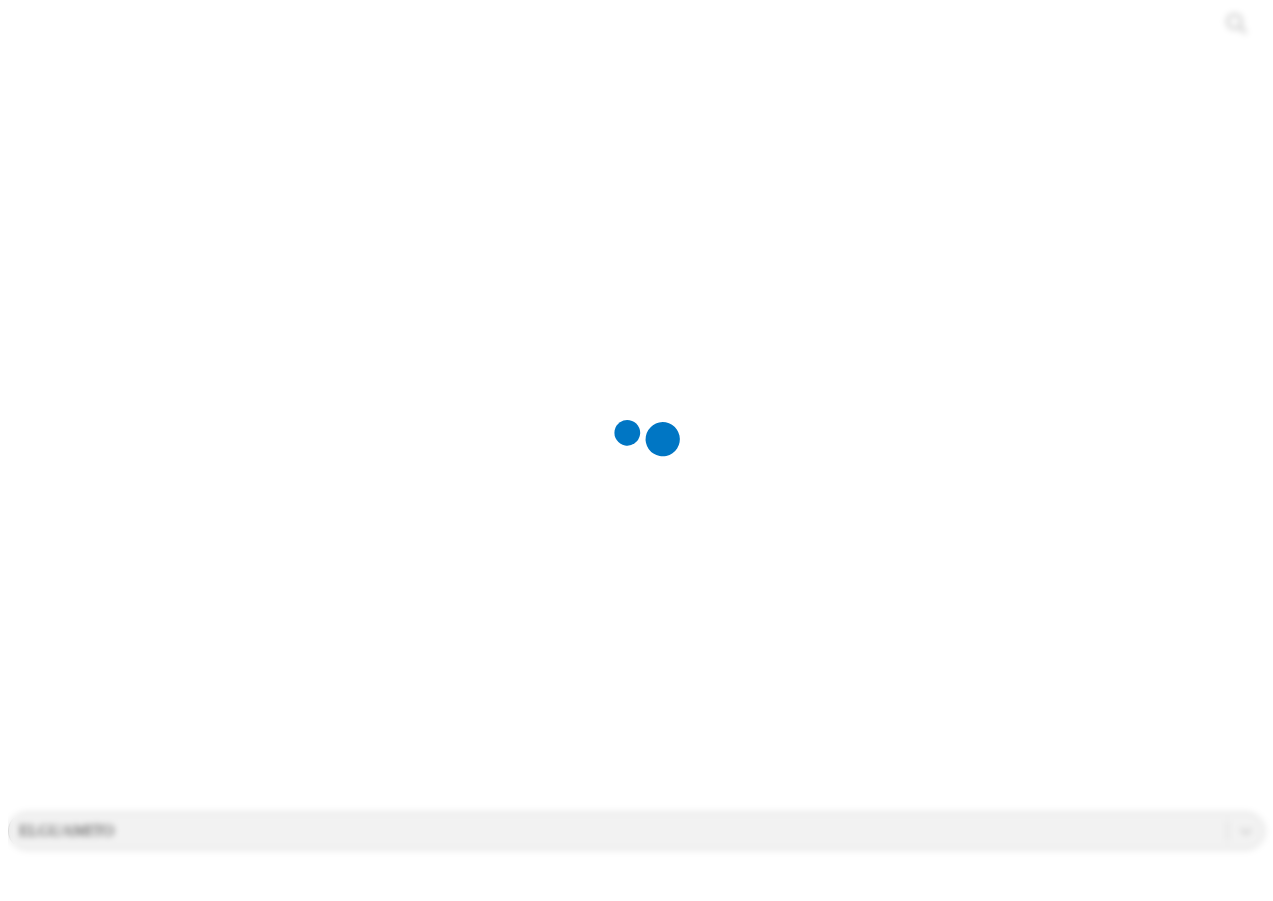 click at bounding box center (644, 450) 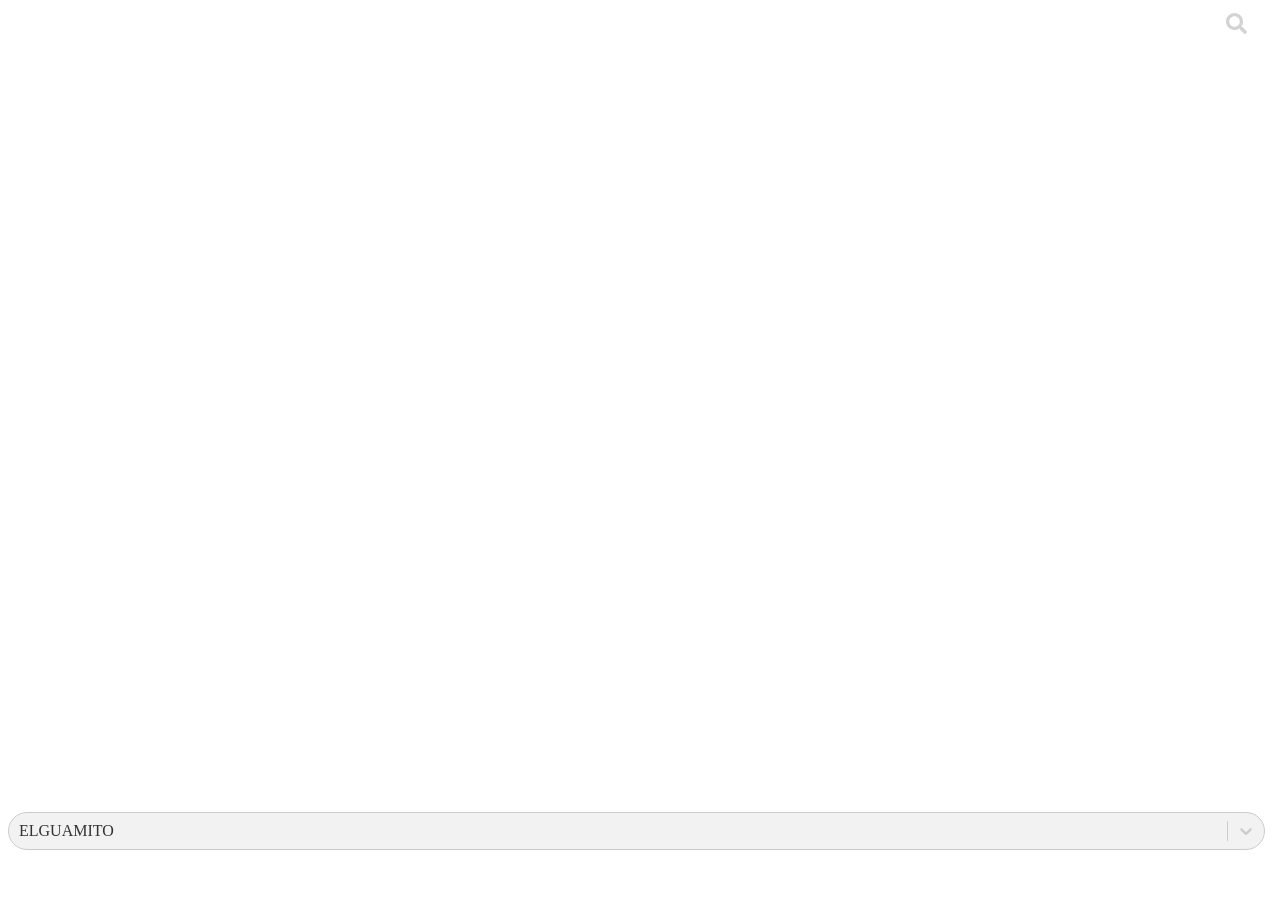 click on "LEVANTE NUEVO" at bounding box center [636, 7330] 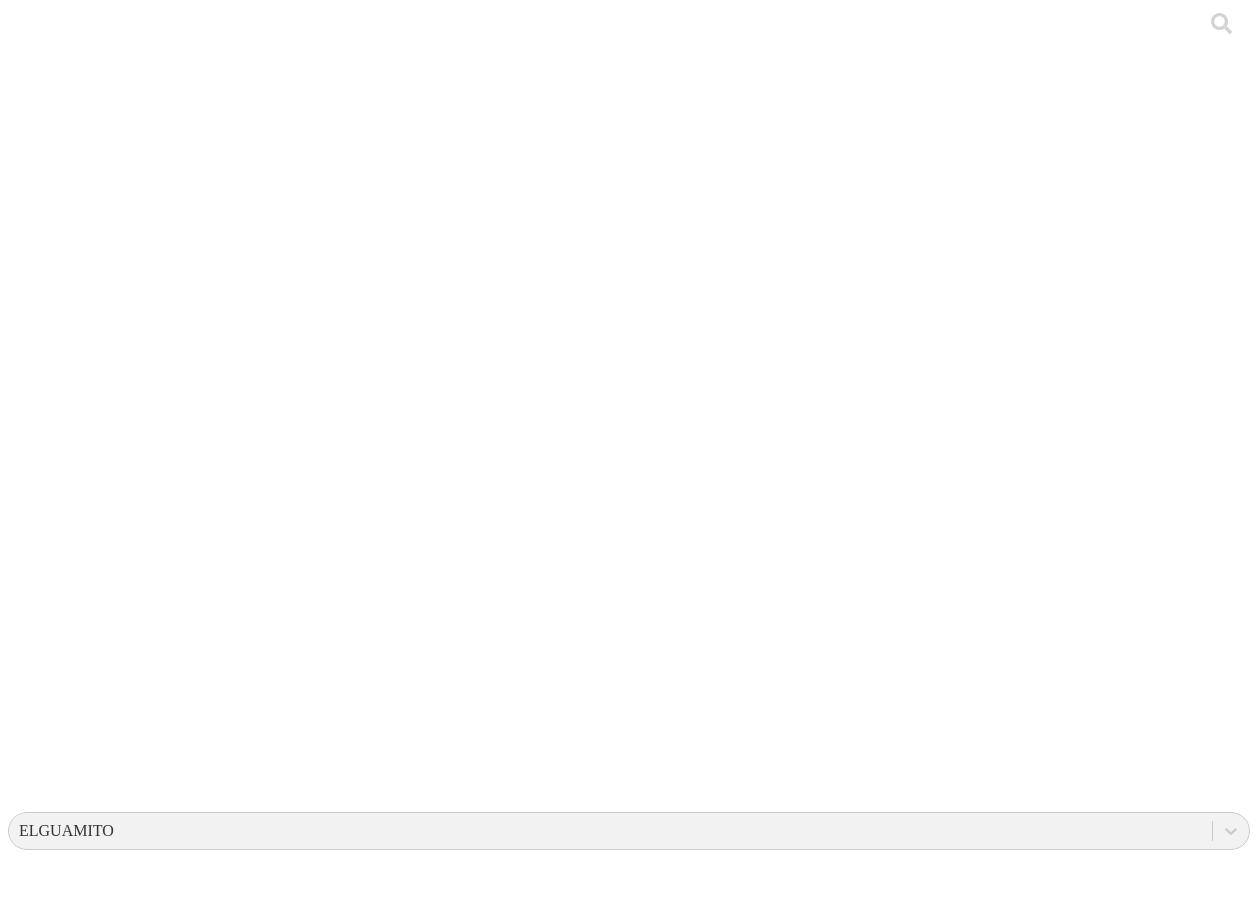 click on "Cargar" at bounding box center (629, 2102) 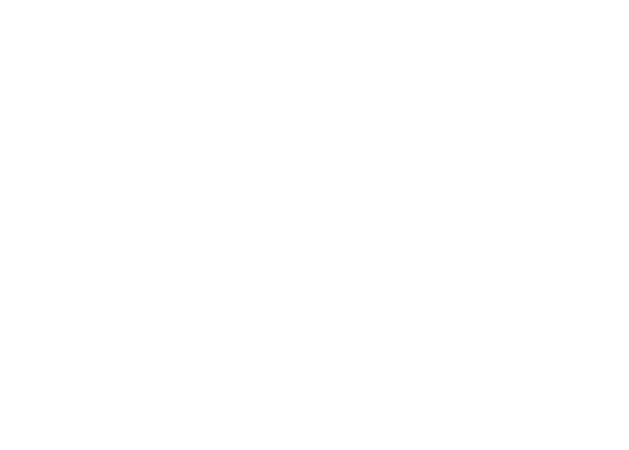 scroll, scrollTop: 29, scrollLeft: 0, axis: vertical 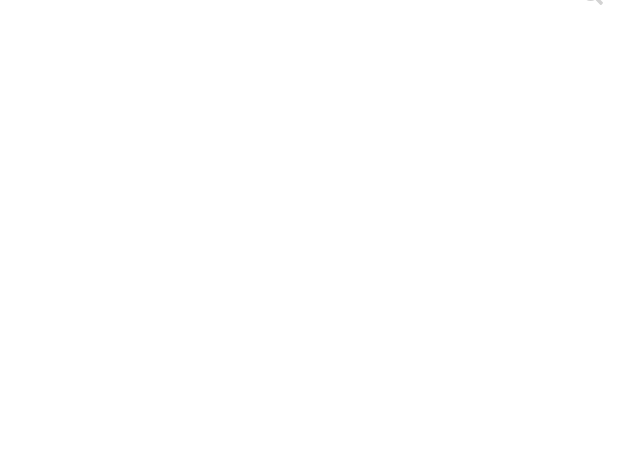 click on "Cargar" at bounding box center (314, 1571) 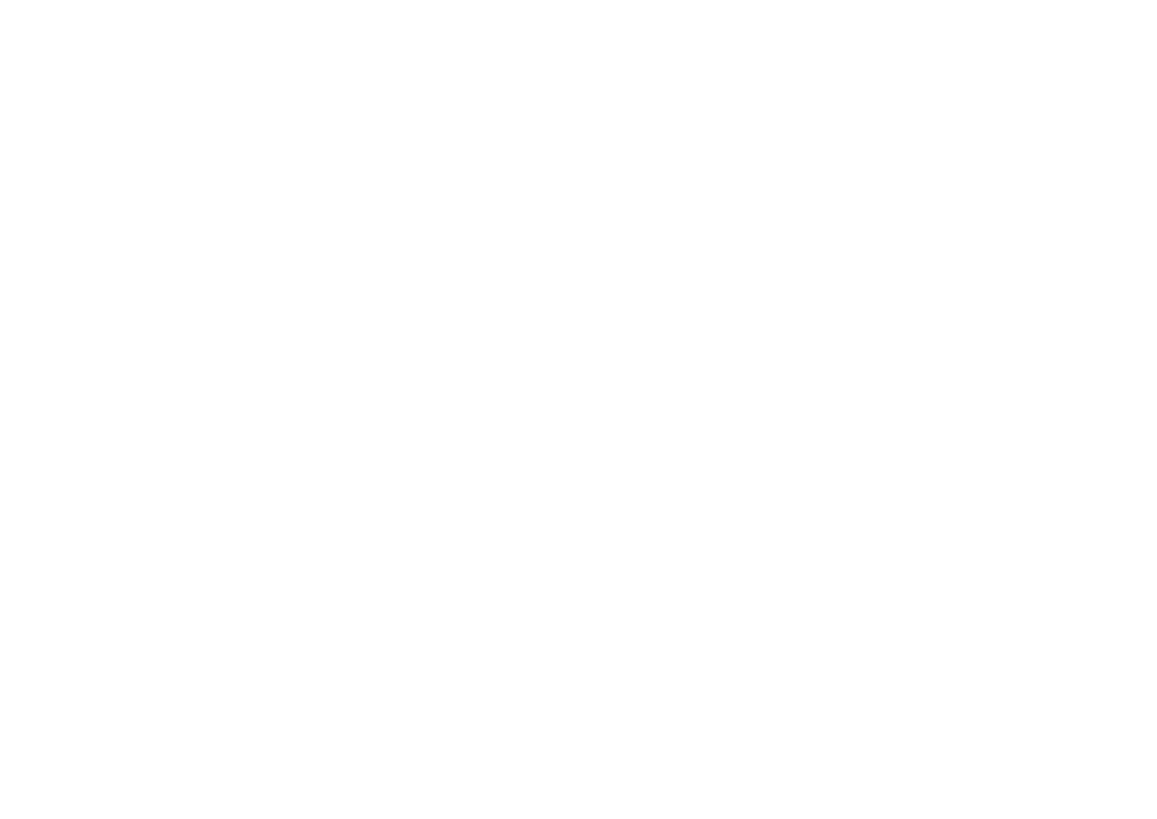 scroll, scrollTop: 0, scrollLeft: 0, axis: both 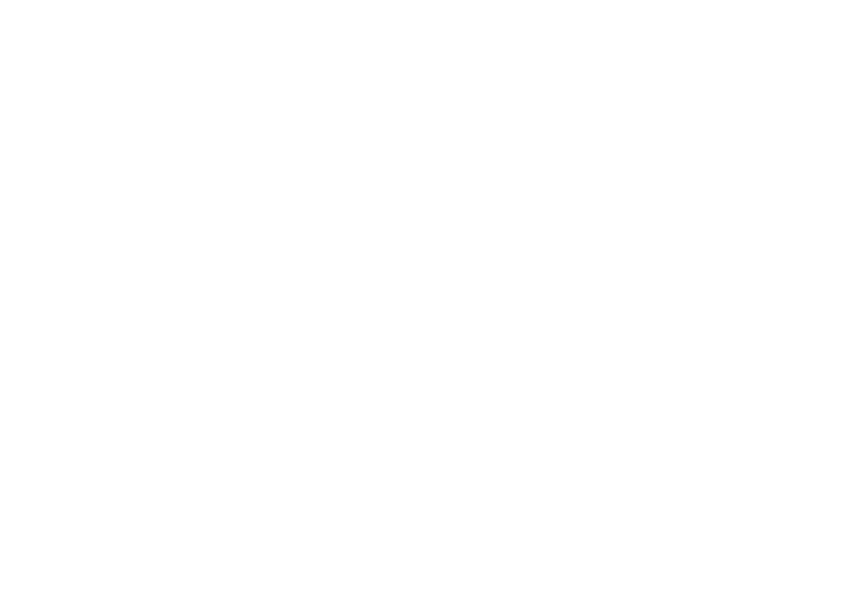 click at bounding box center [96, 1953] 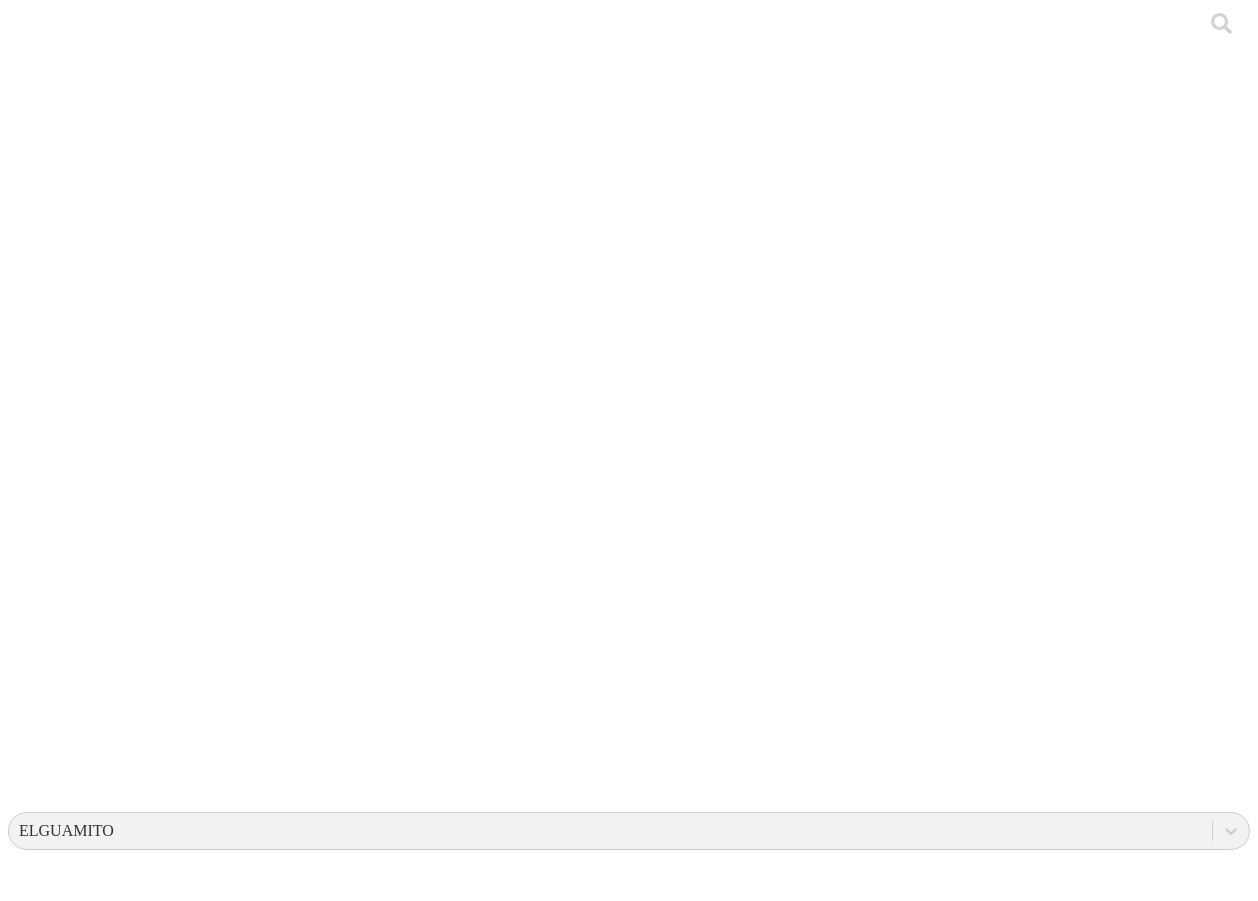 click on "GP2 L75 Formato nuevo (1).xlsx Carga exitosa Haz click para ver detalles Carga con advertencias Haz click para ver detalles Carga fallida Haz click para ver detalles
.file-manager-success-cls-1, .file-manager-success-cls-2 {
fill: #3c8744;
stroke-width: 0px;
}
.file-manager-success-cls-2 {
opacity: .11;
}
0
.file-manager-warning-cls-1, .file-manager-warning-cls-2 {
fill: #e4a71a;
stroke-width: 0px;
}
.file-manager-warning-cls-2 {
opacity: .1;
}
0
.file-manager-error-cls-1, .file-manager-error-cls-2 {
fill: #a91416;
stroke-width: 0px;
}
.file-manager-error-cls-2 {
opacity: .1;
}
2" at bounding box center [629, 2270] 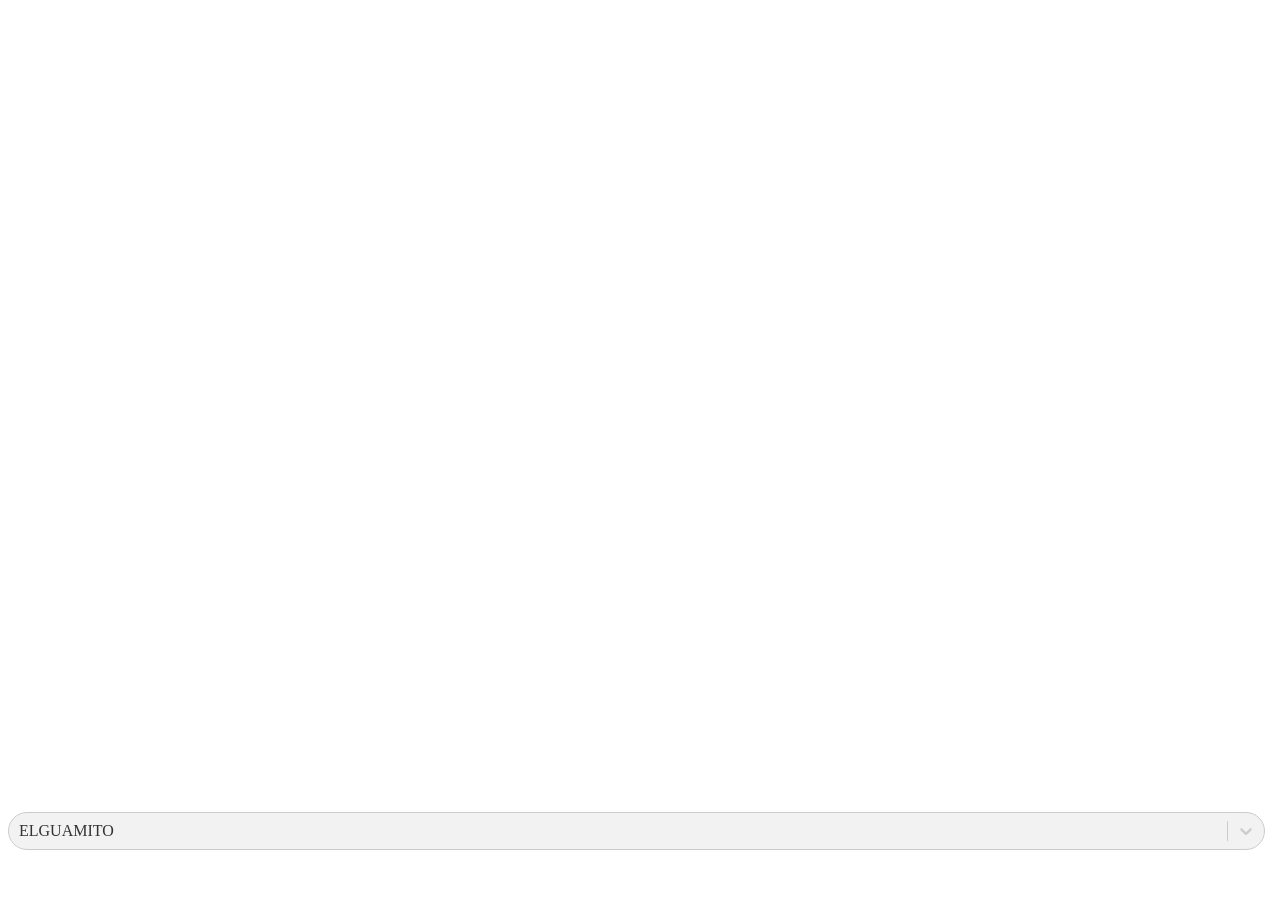 click on ".f833c649-ebfd-4bf3-83aa-e64b698d0dc5 {
fill: none;
stroke-linecap: round;
stroke-linejoin: round;
stroke-width: 3 !important;
}
Know" at bounding box center (636, 2827) 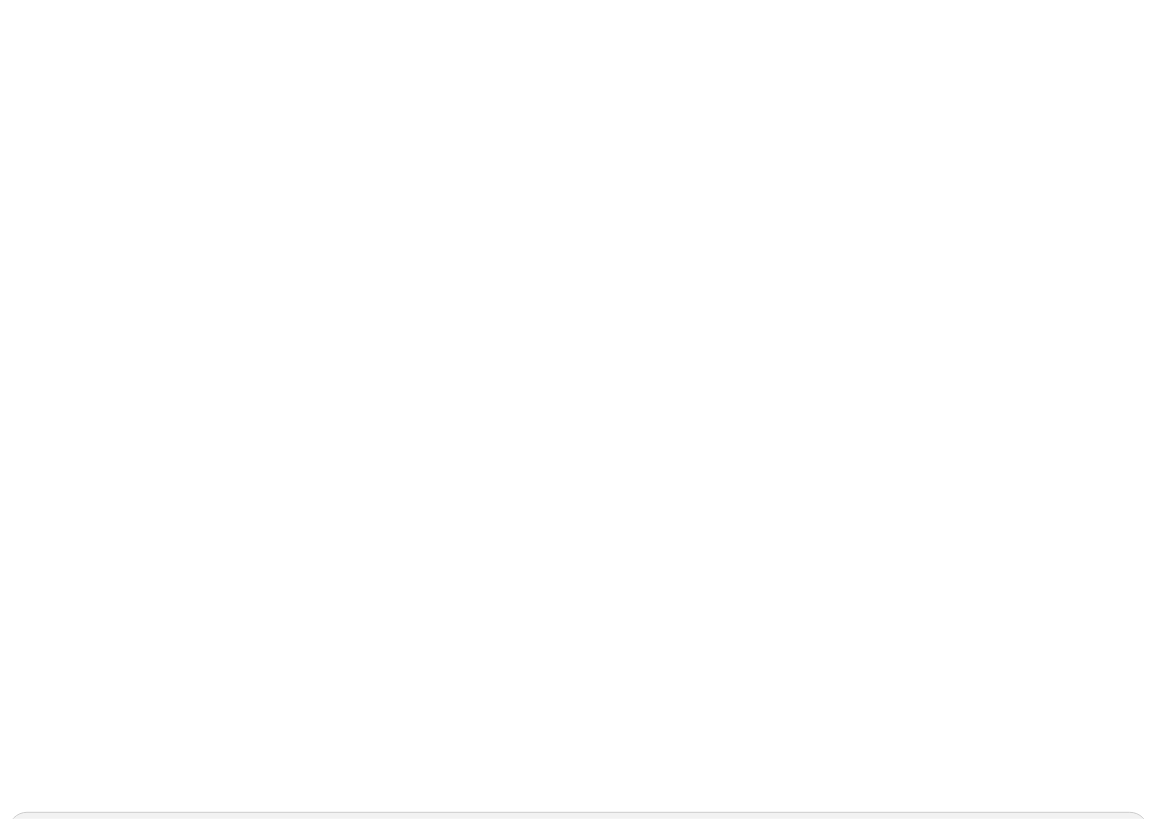 click 